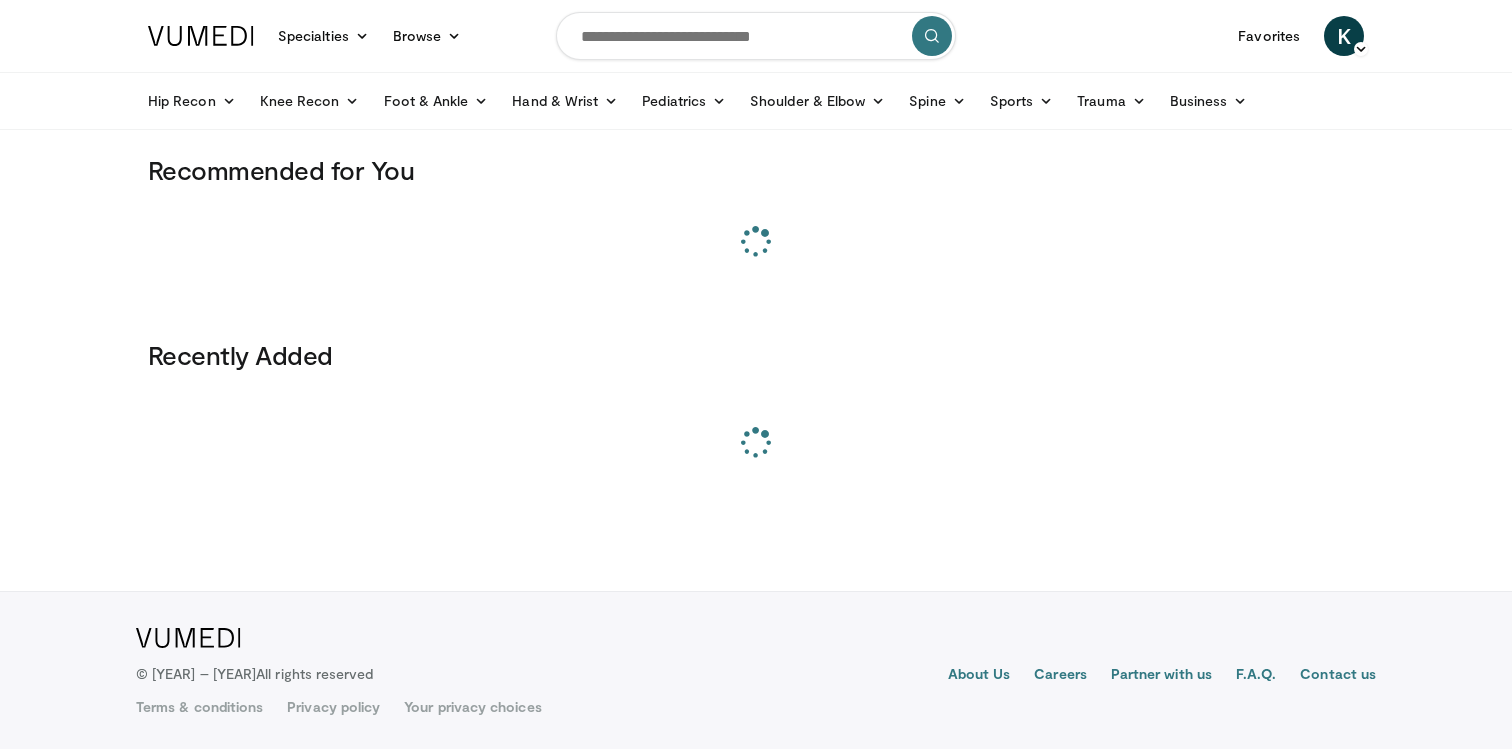 scroll, scrollTop: 0, scrollLeft: 0, axis: both 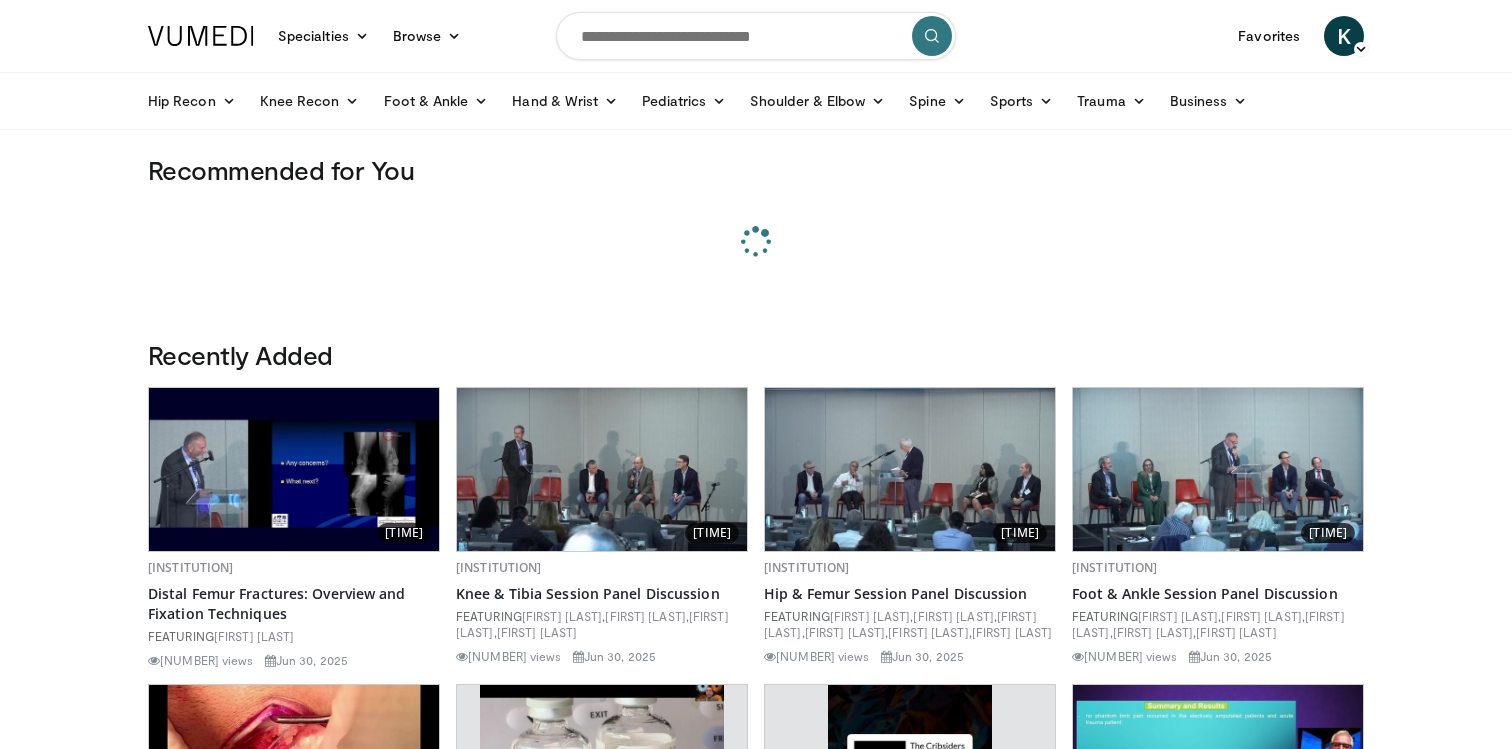 click at bounding box center [756, 36] 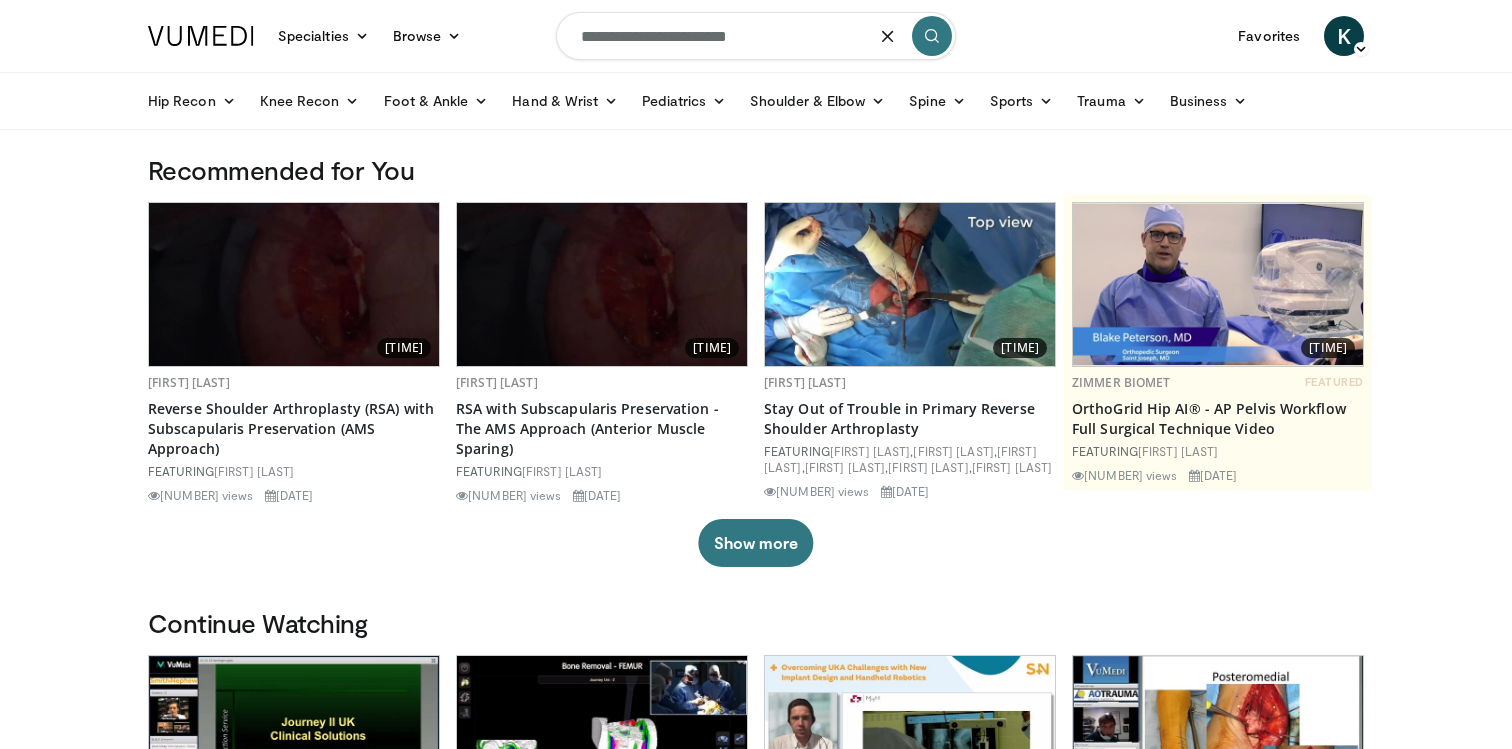 type on "**********" 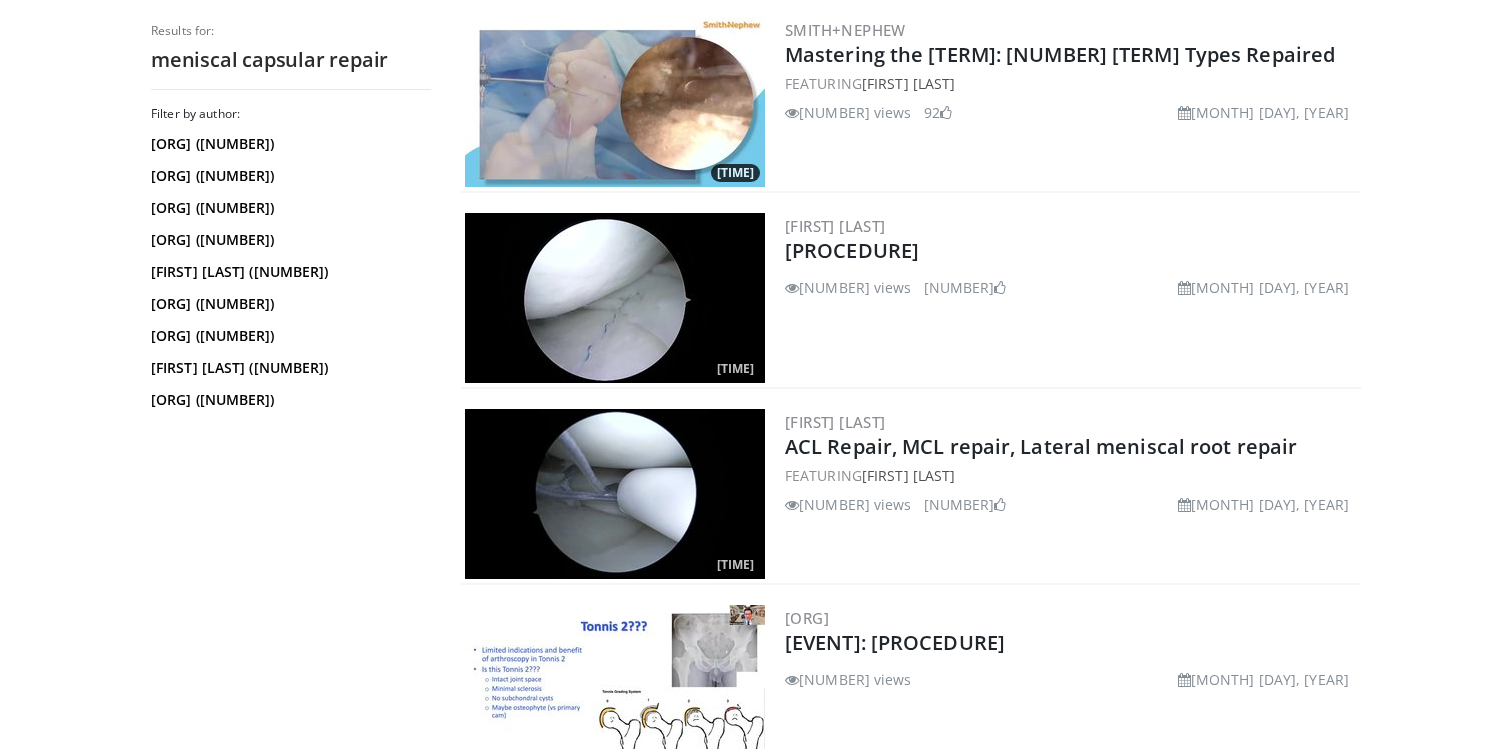 scroll, scrollTop: 3350, scrollLeft: 0, axis: vertical 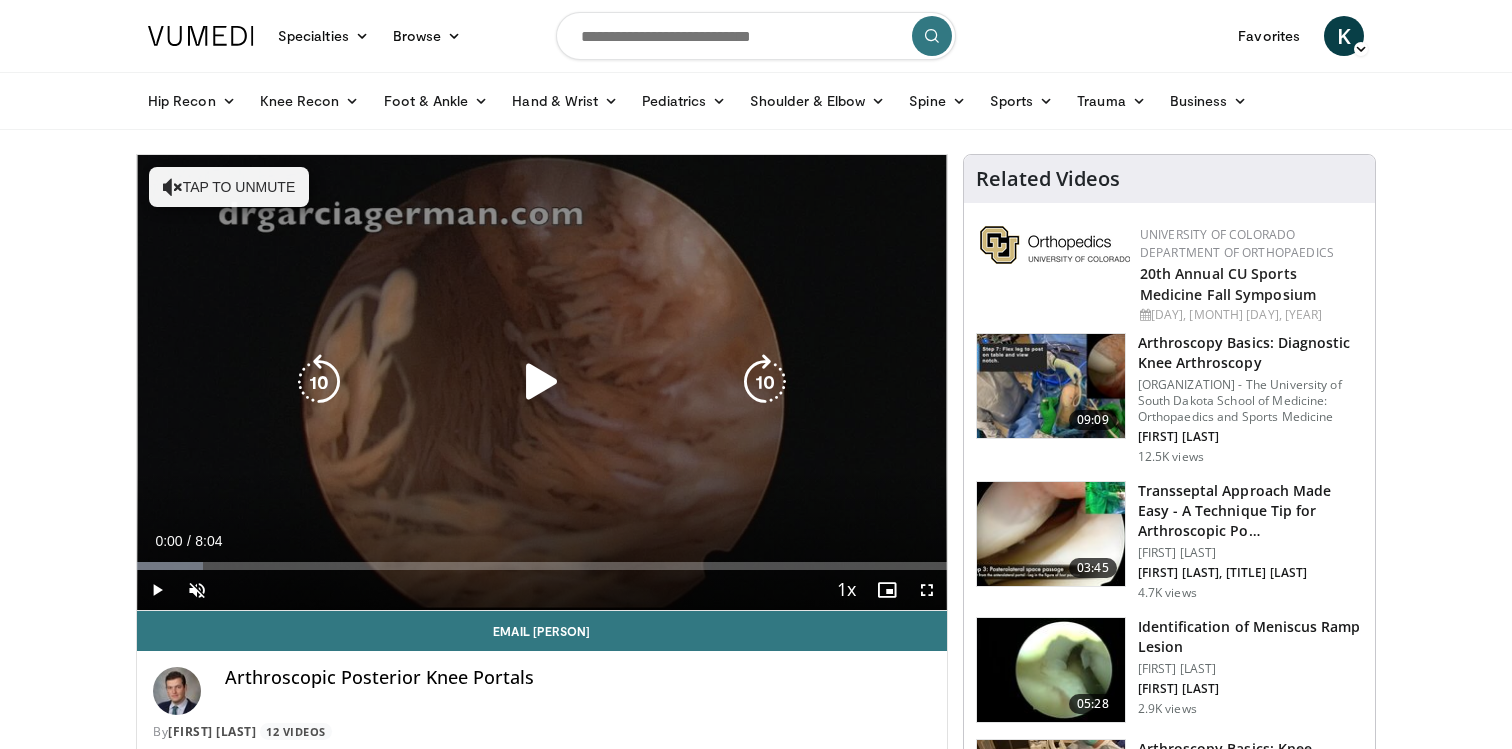 click on "10 seconds
Tap to unmute" at bounding box center (542, 382) 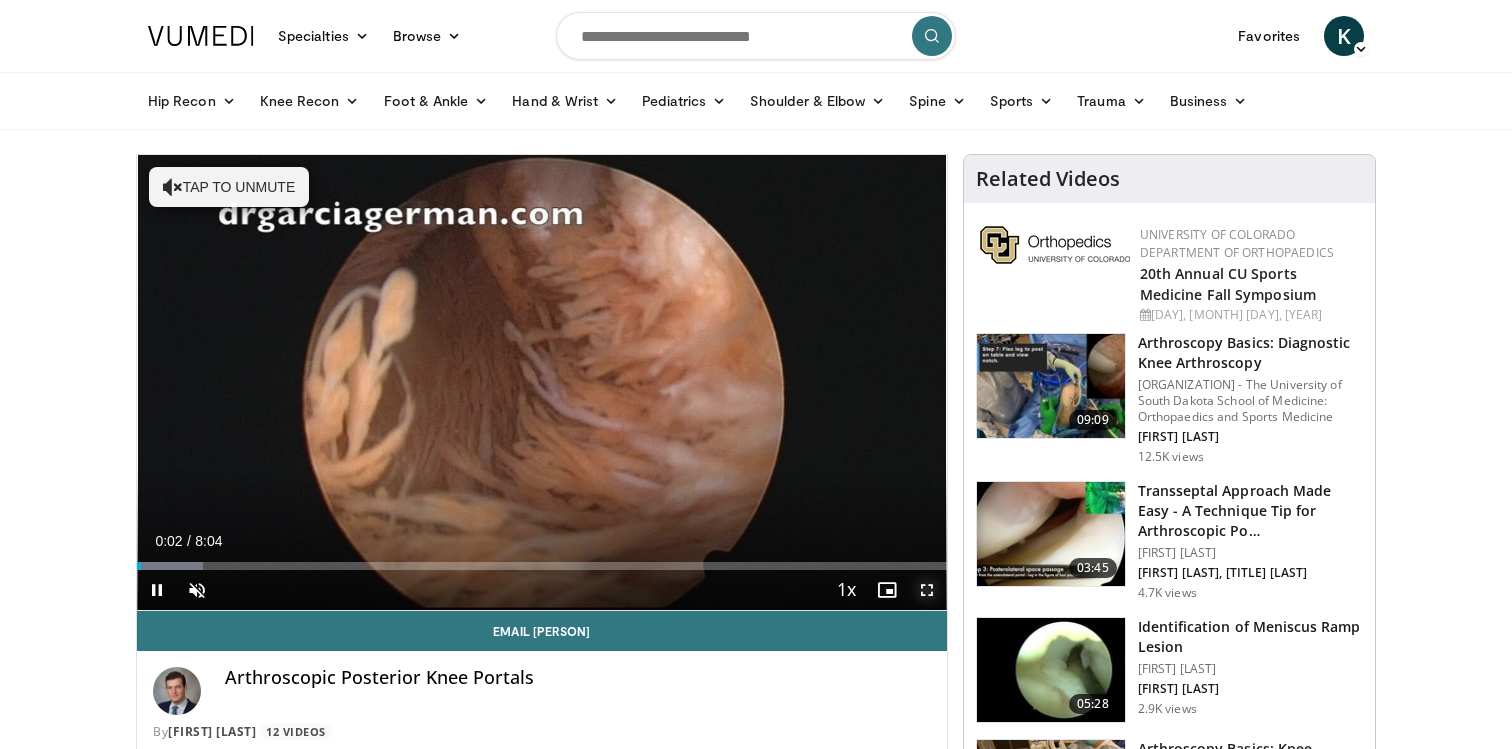 click at bounding box center [927, 590] 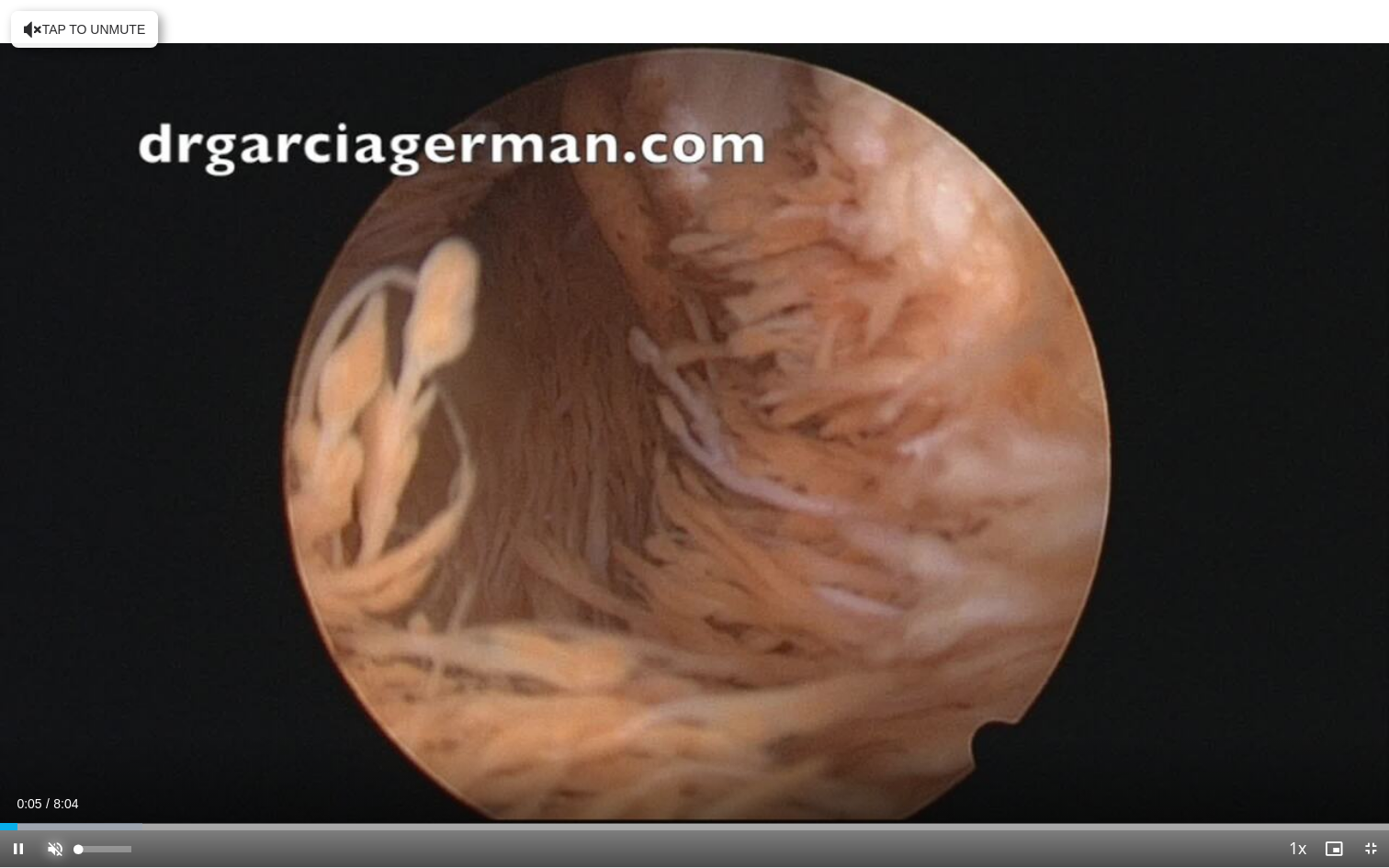 click at bounding box center [55, 849] 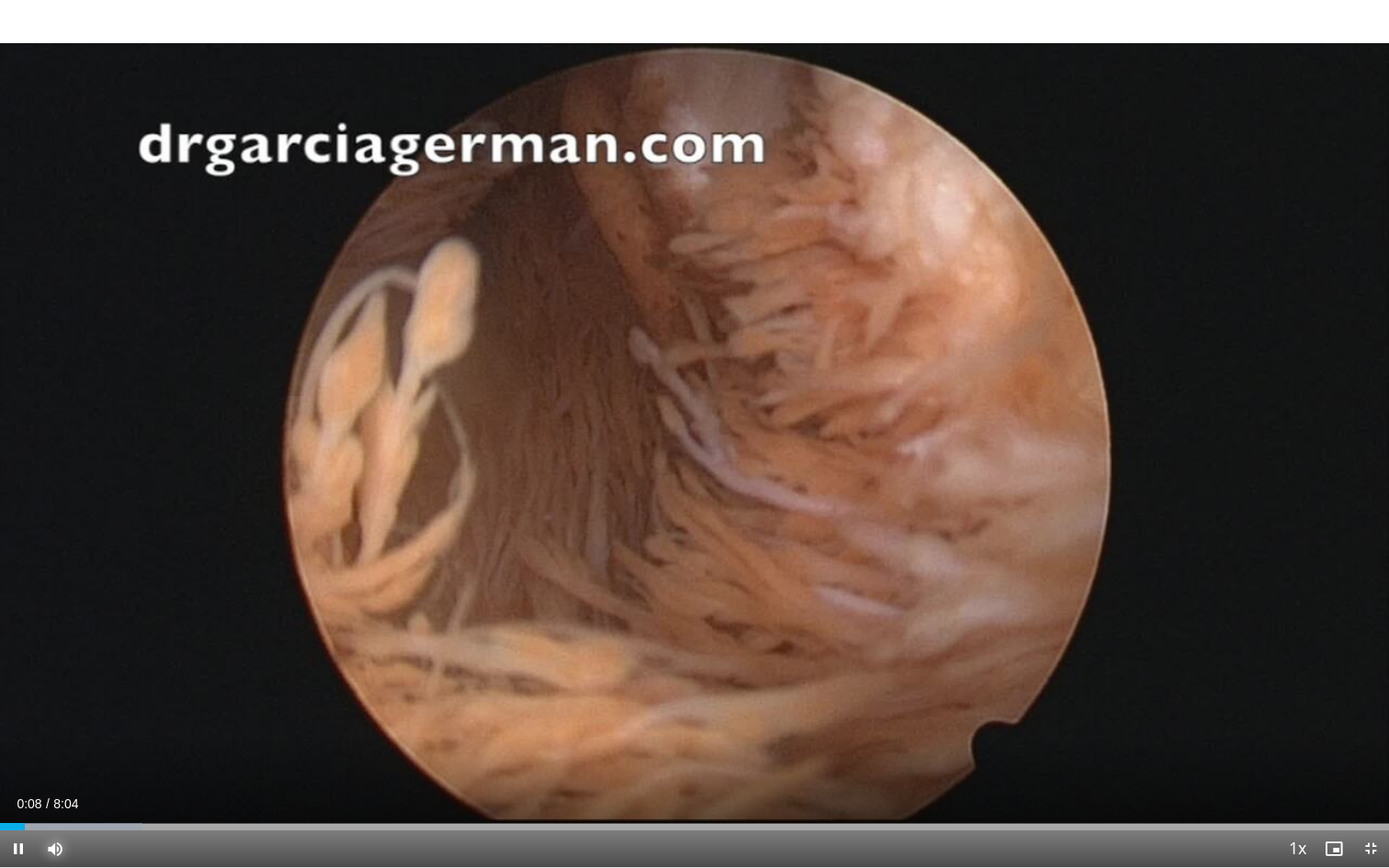 type 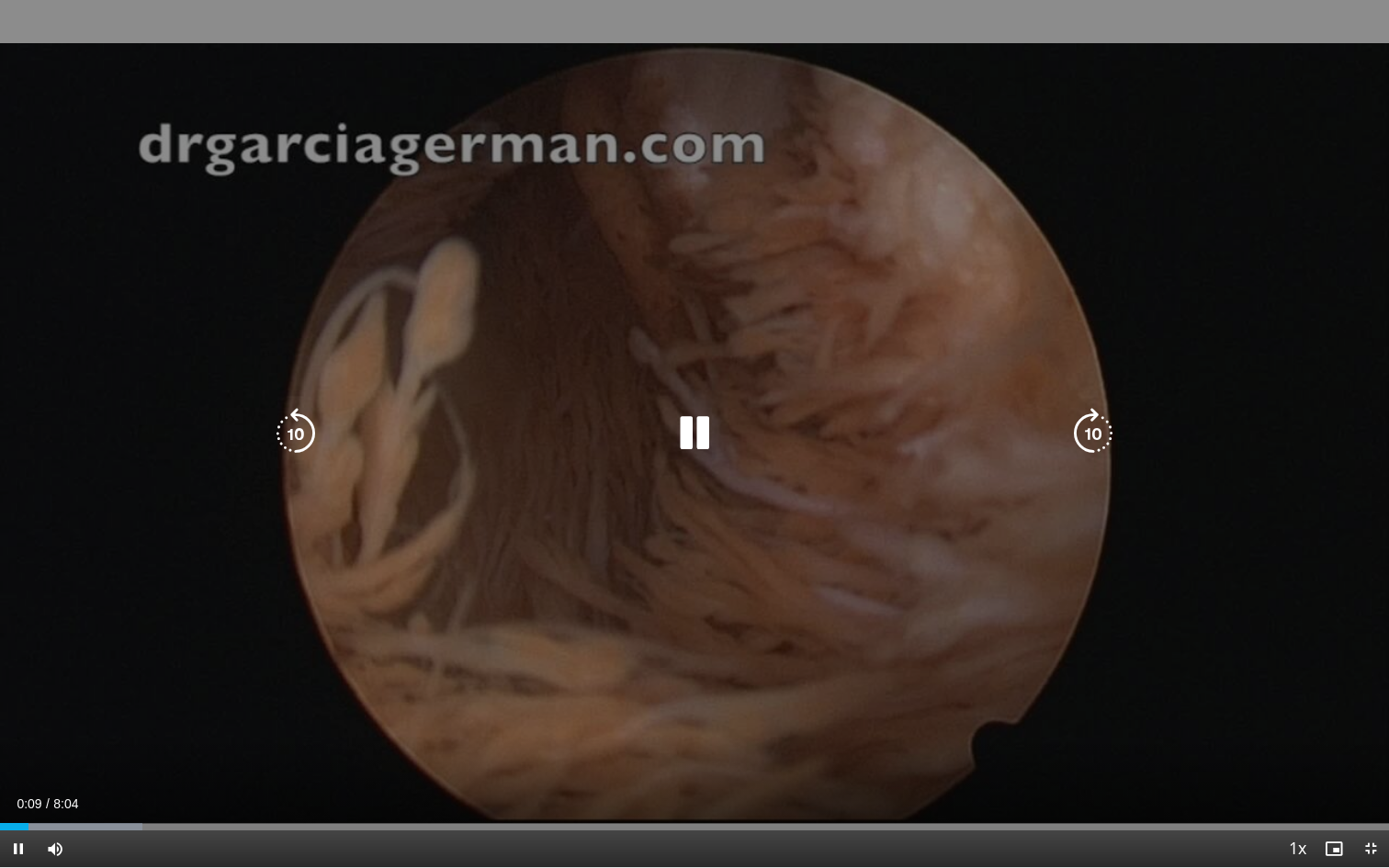 click on "10 seconds
Tap to unmute" at bounding box center [694, 434] 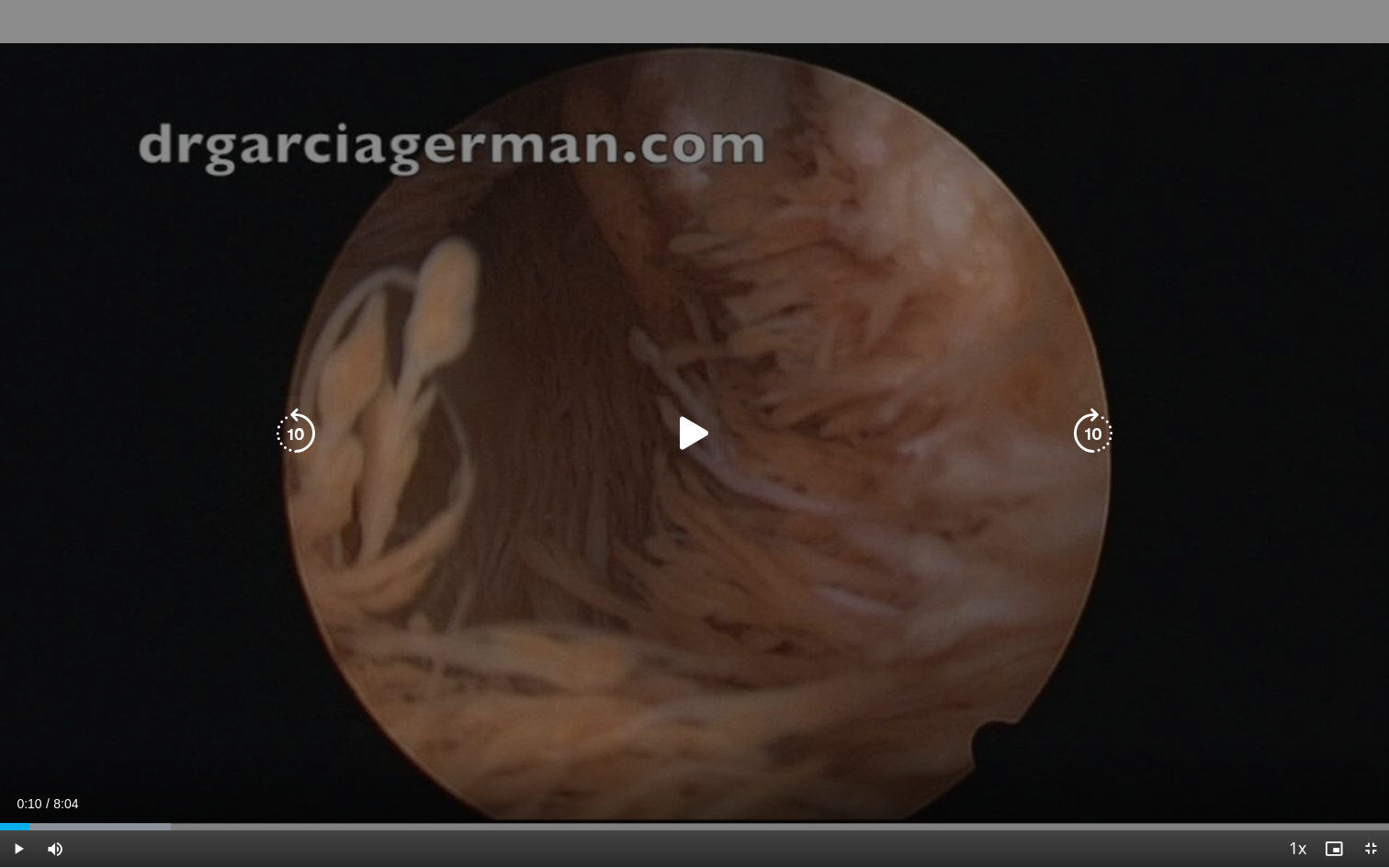 click on "10 seconds
Tap to unmute" at bounding box center (694, 434) 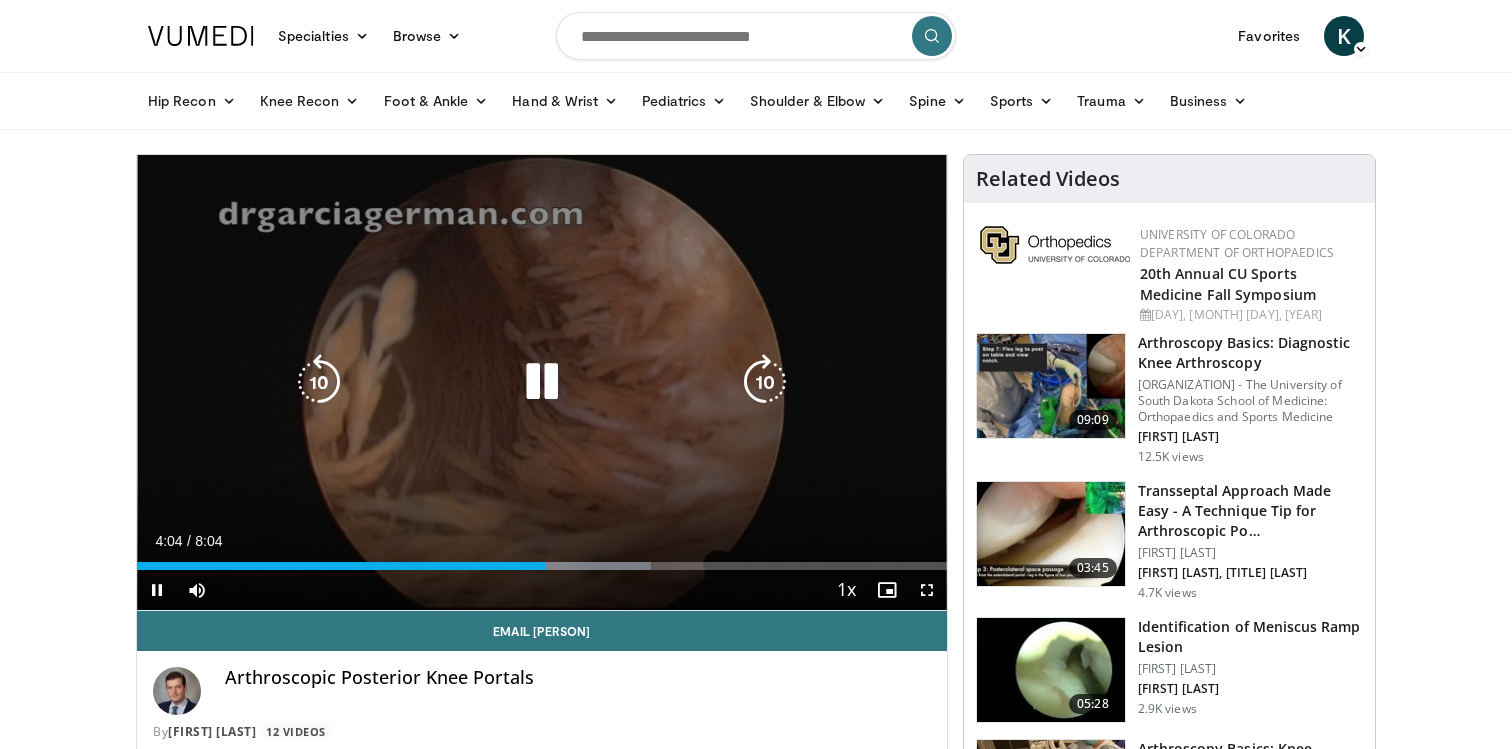 click at bounding box center (542, 382) 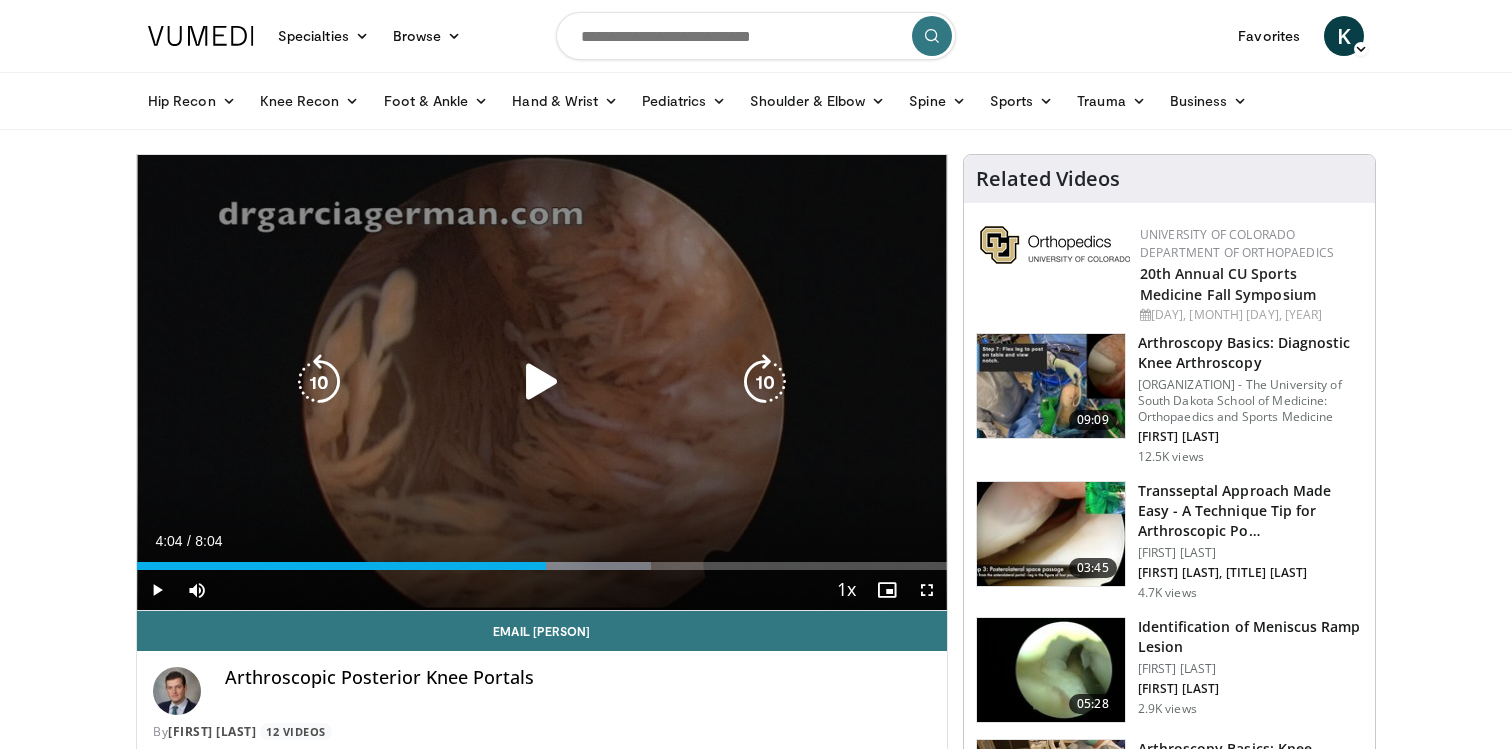 click at bounding box center [542, 382] 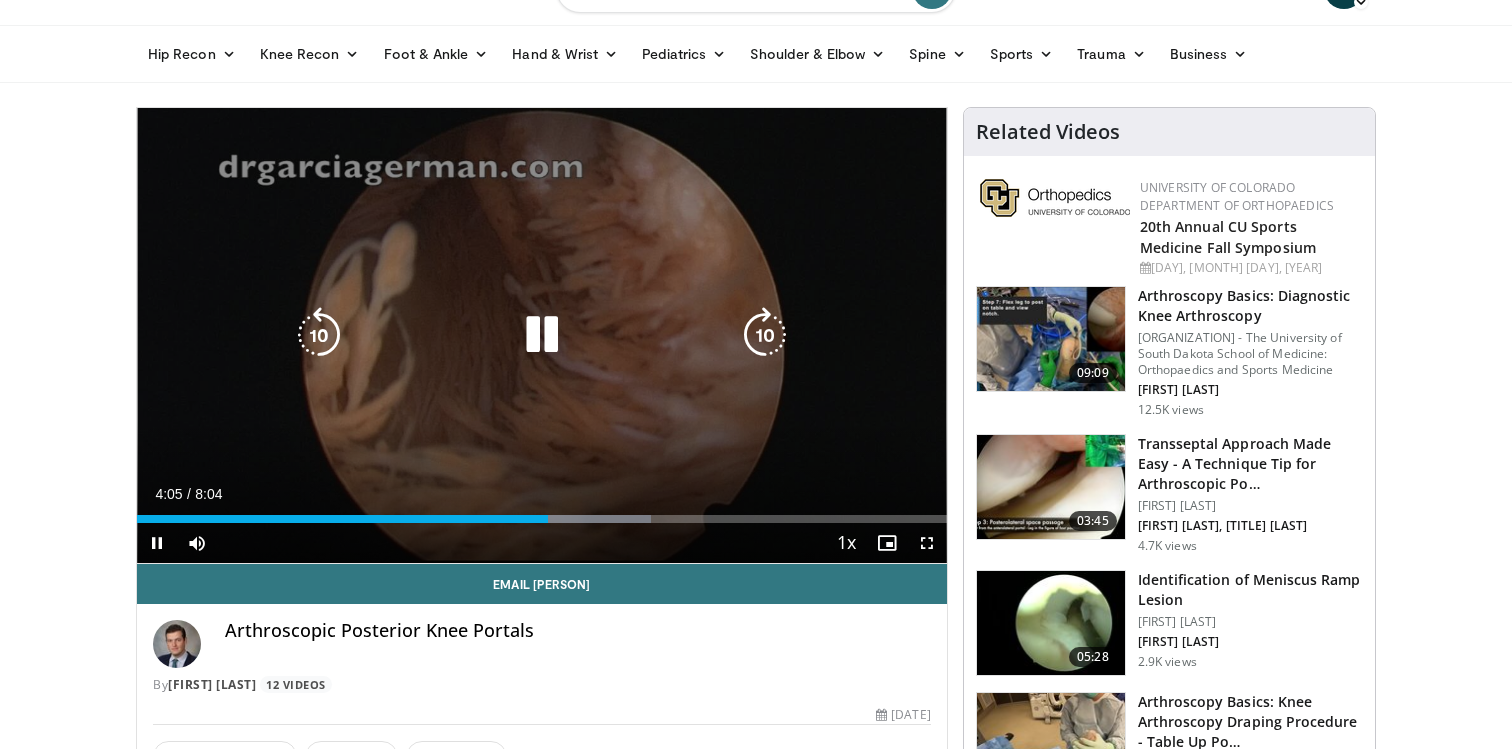 scroll, scrollTop: 20, scrollLeft: 0, axis: vertical 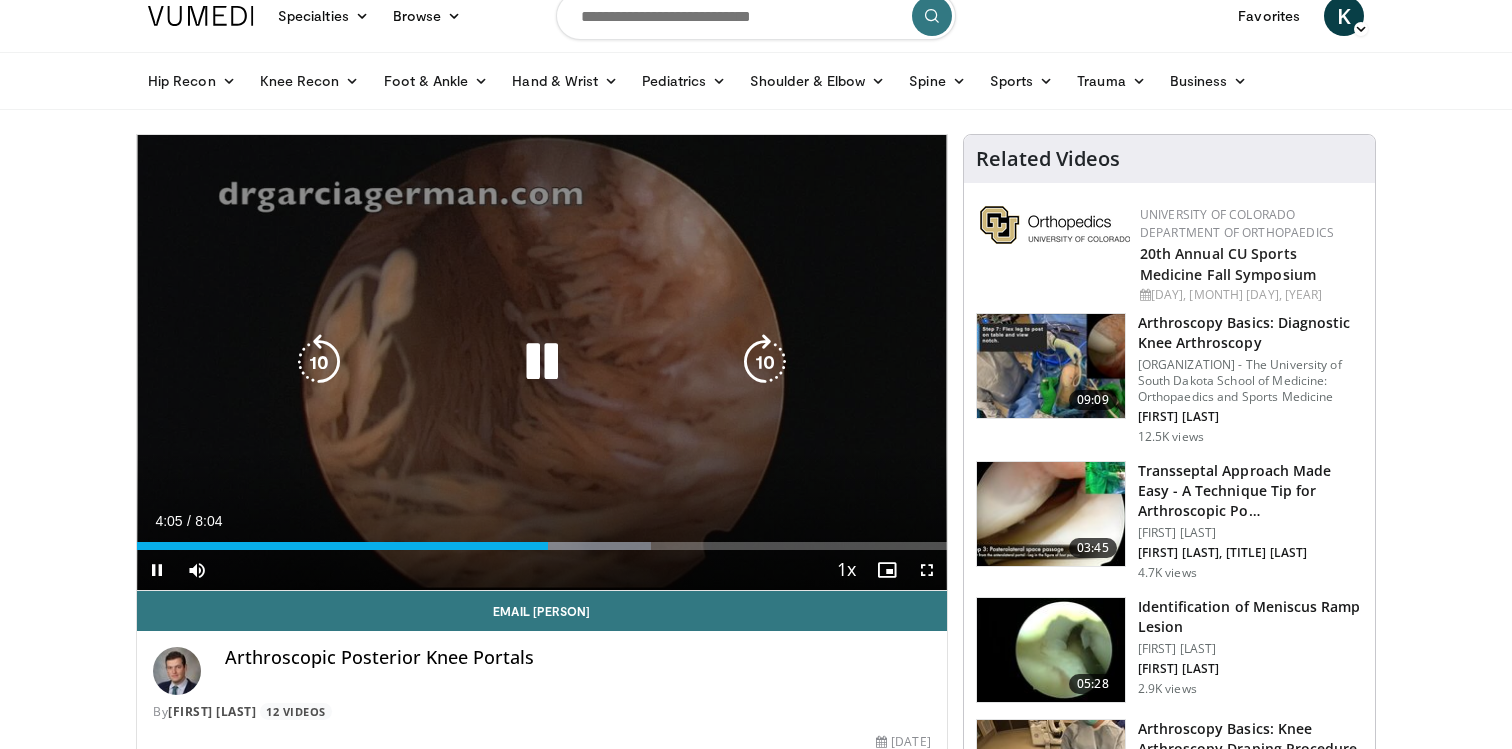 click at bounding box center (542, 362) 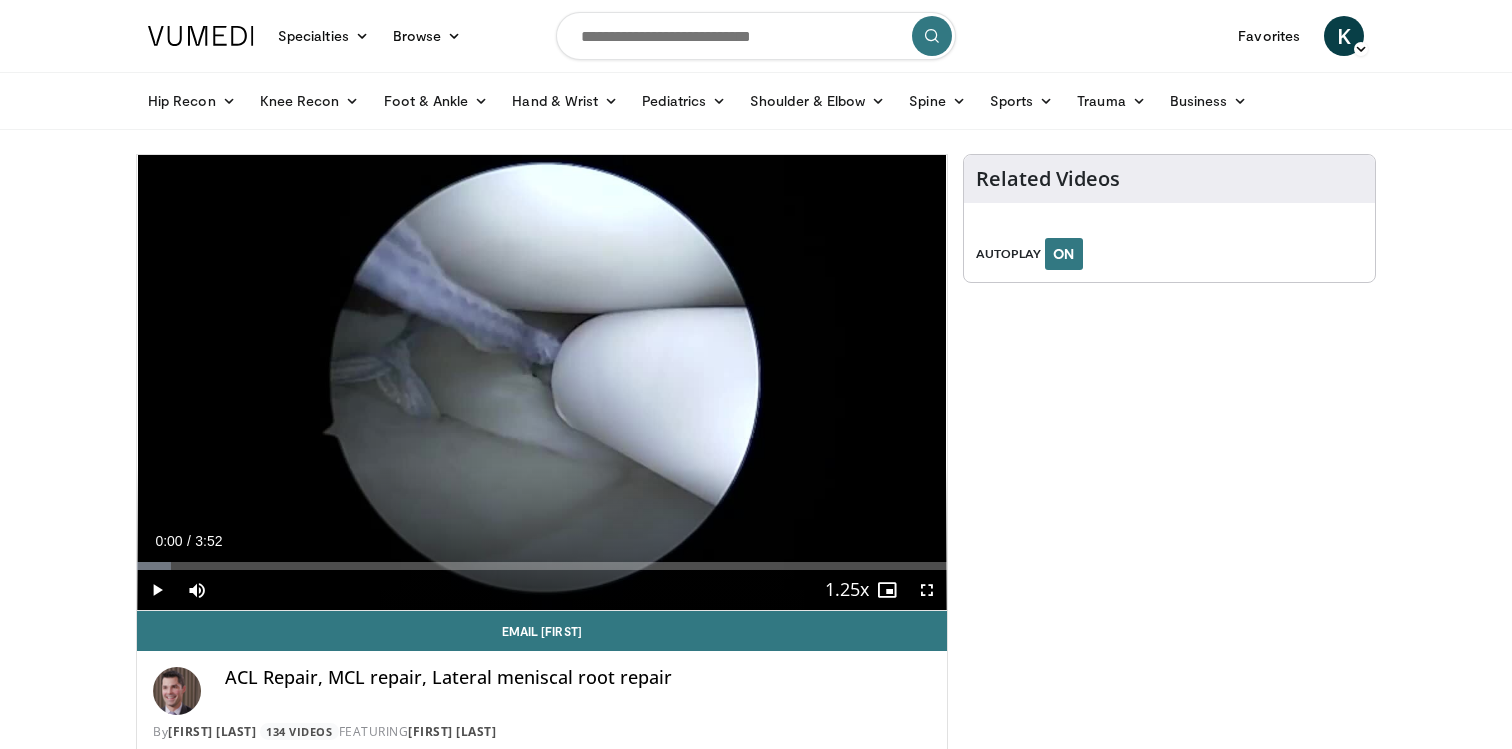 scroll, scrollTop: 0, scrollLeft: 0, axis: both 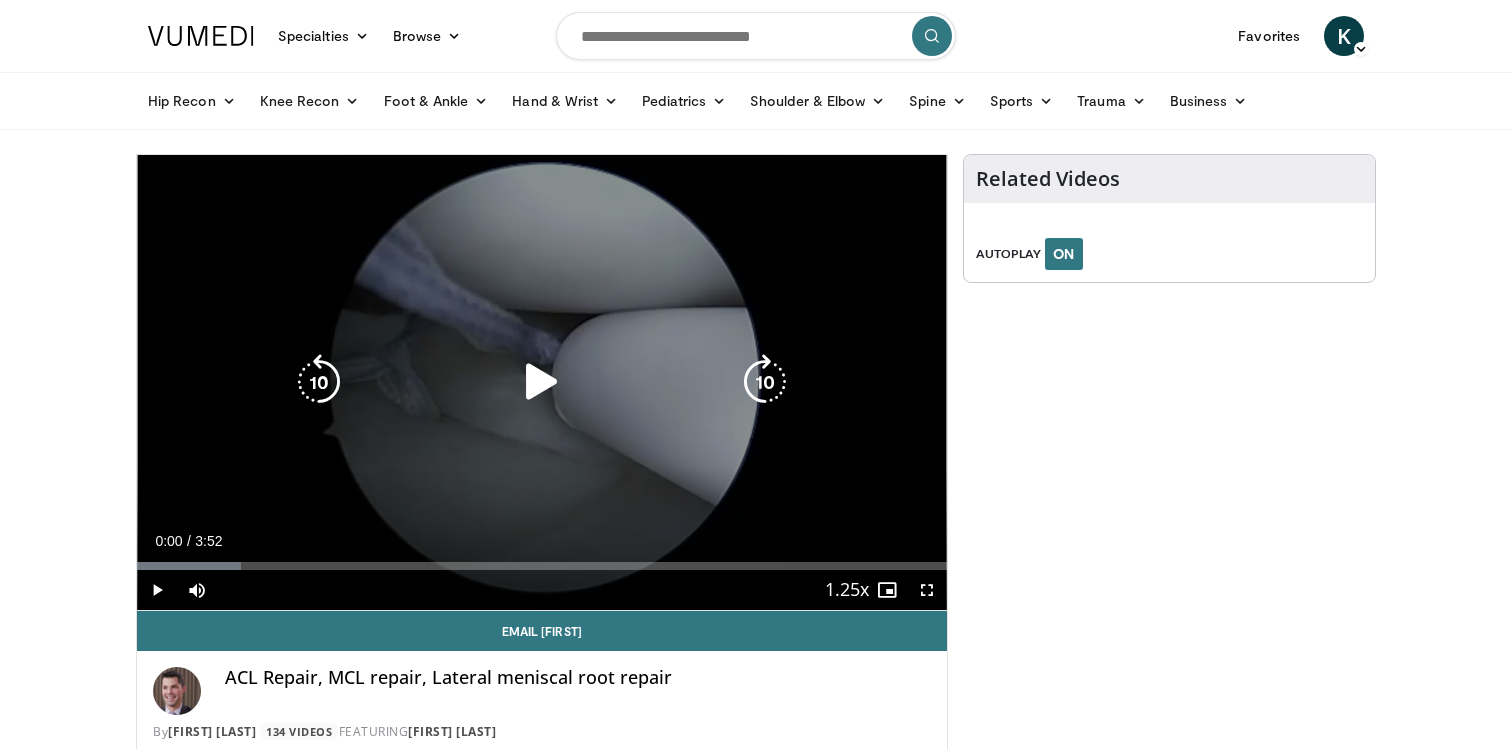 click at bounding box center (542, 382) 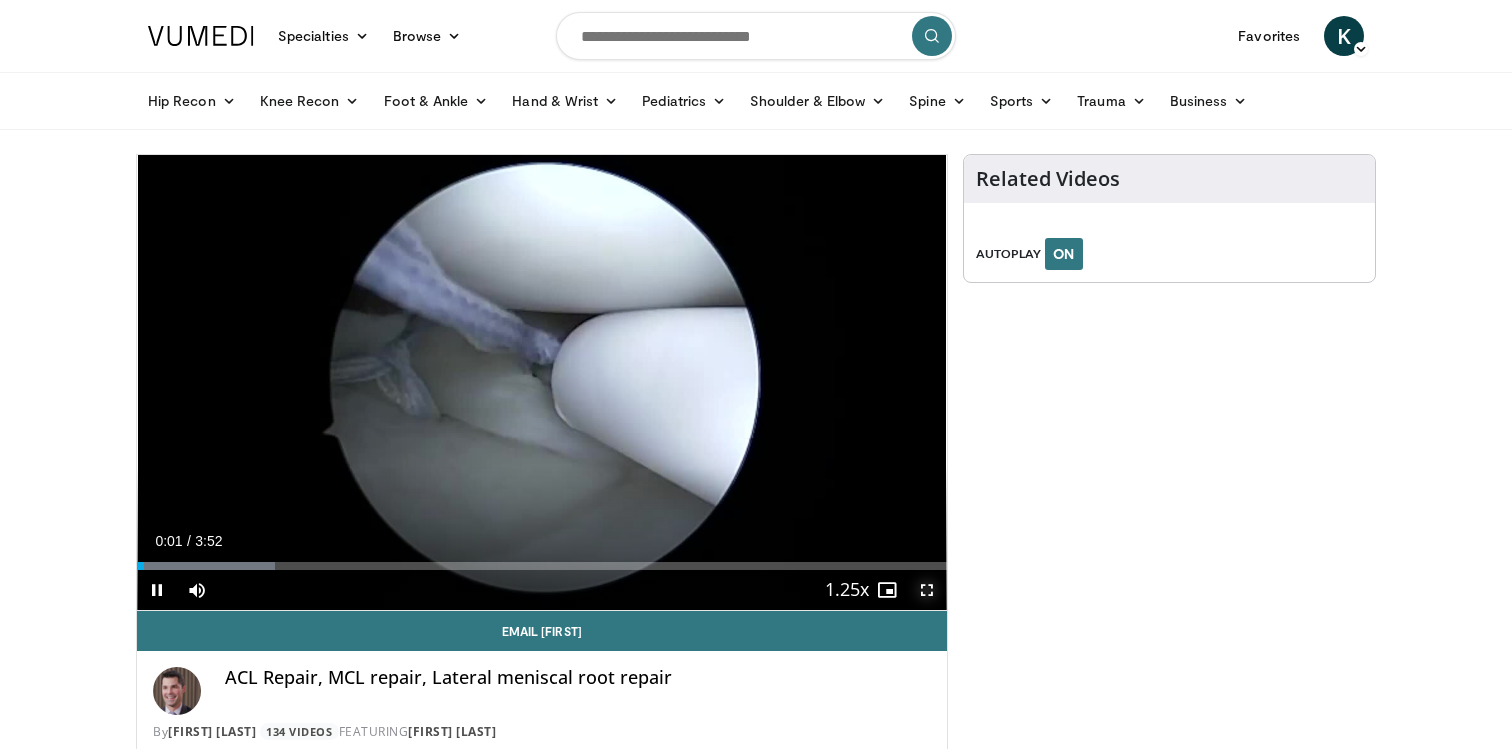 click at bounding box center (927, 590) 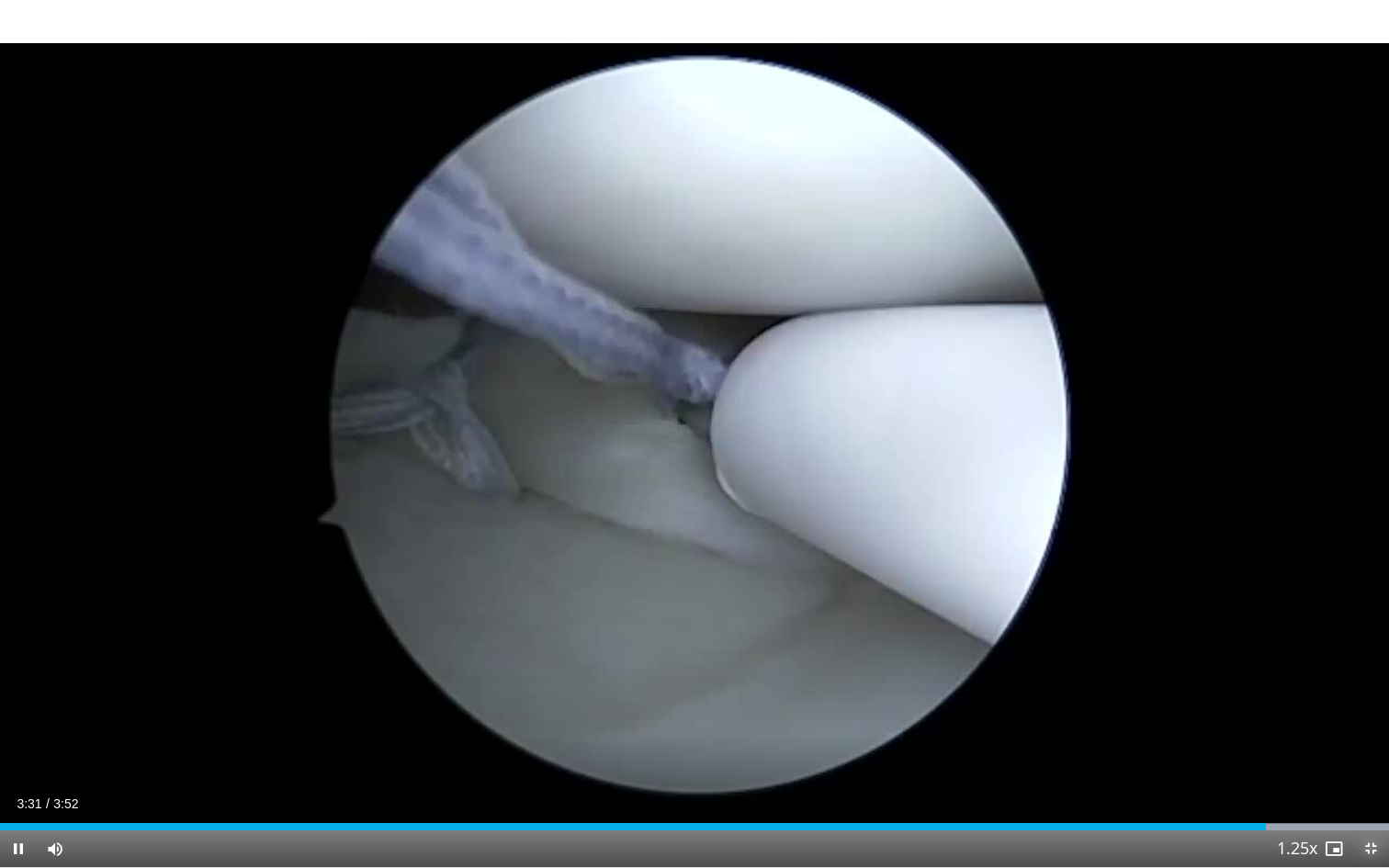 click at bounding box center [1371, 849] 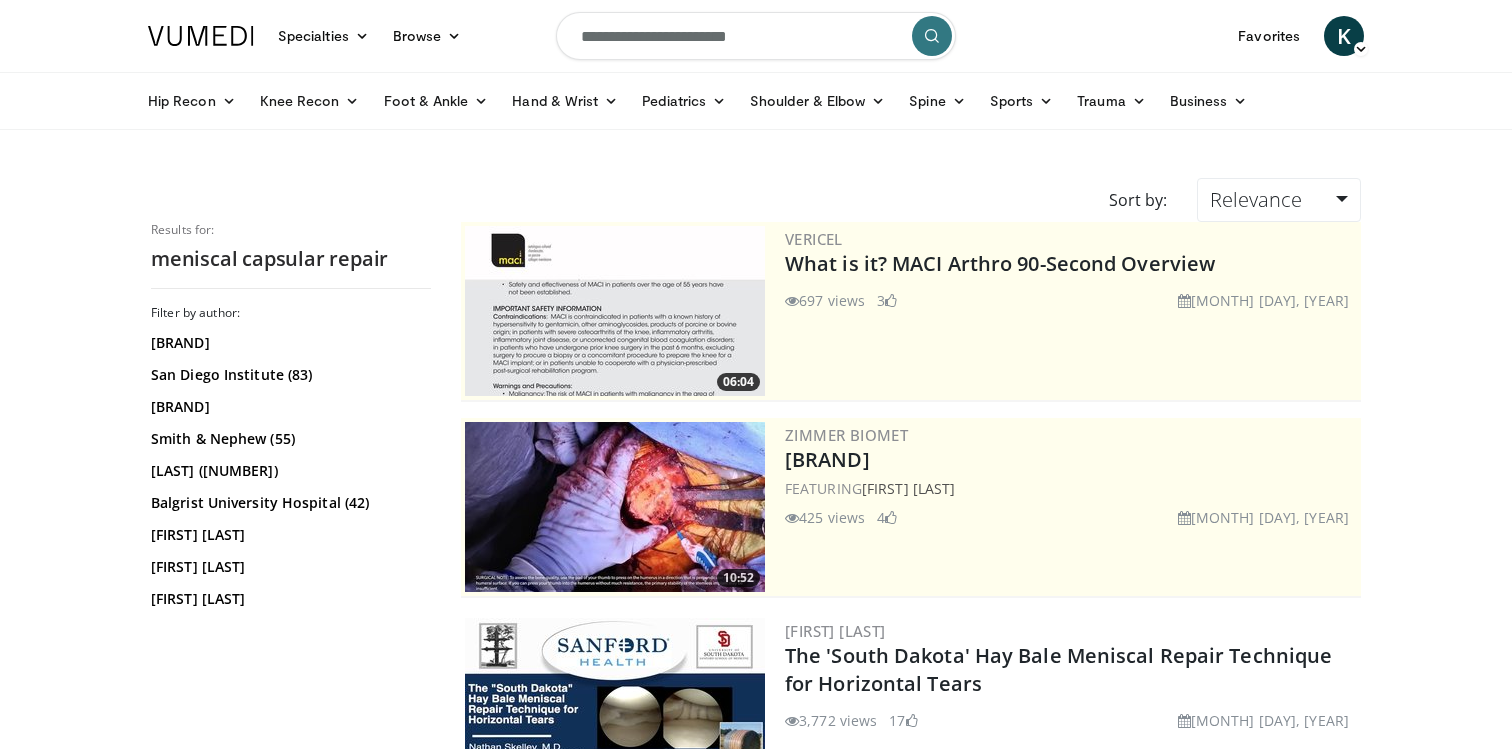 scroll, scrollTop: 4335, scrollLeft: 0, axis: vertical 